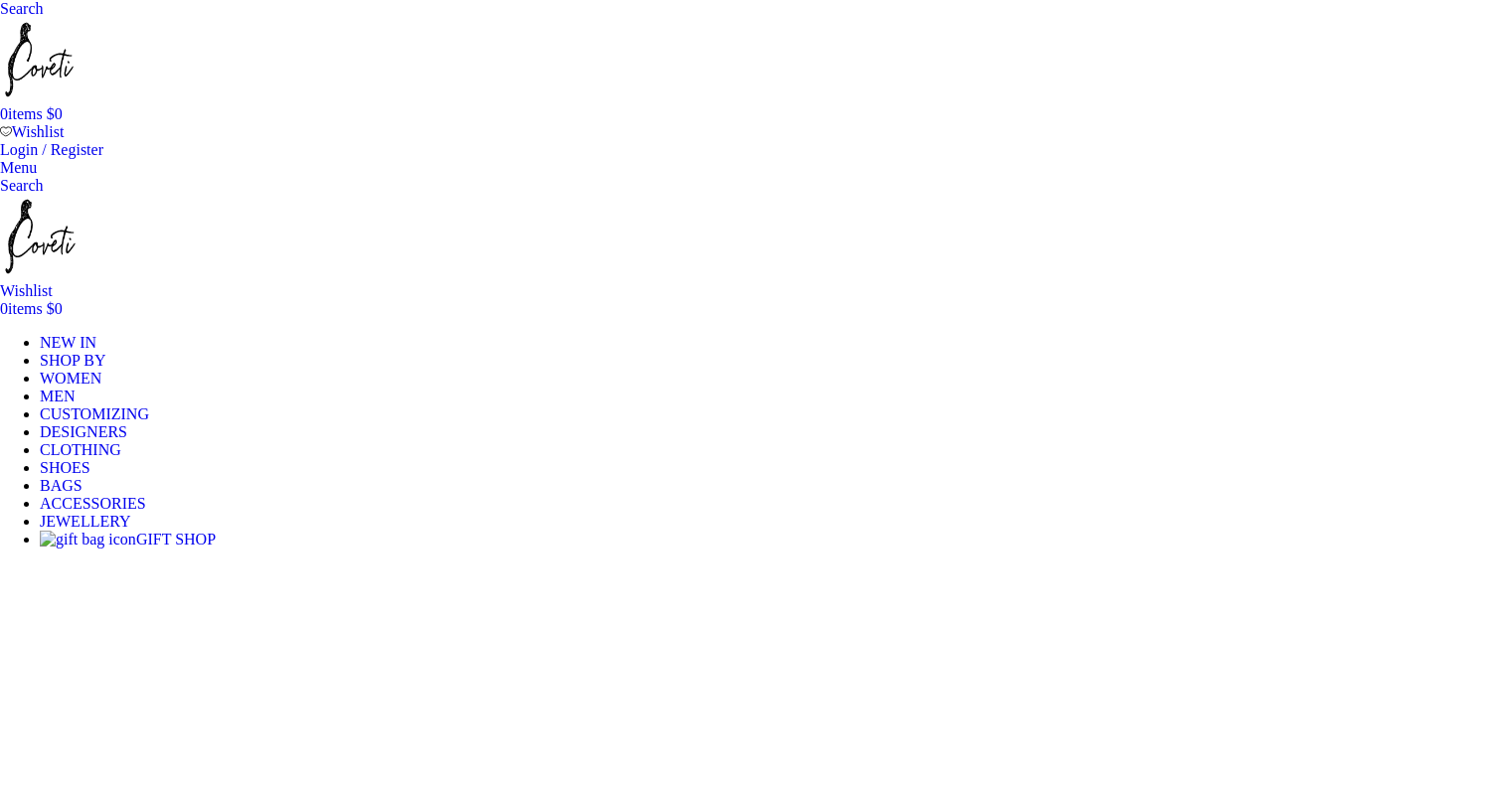 scroll, scrollTop: 0, scrollLeft: 0, axis: both 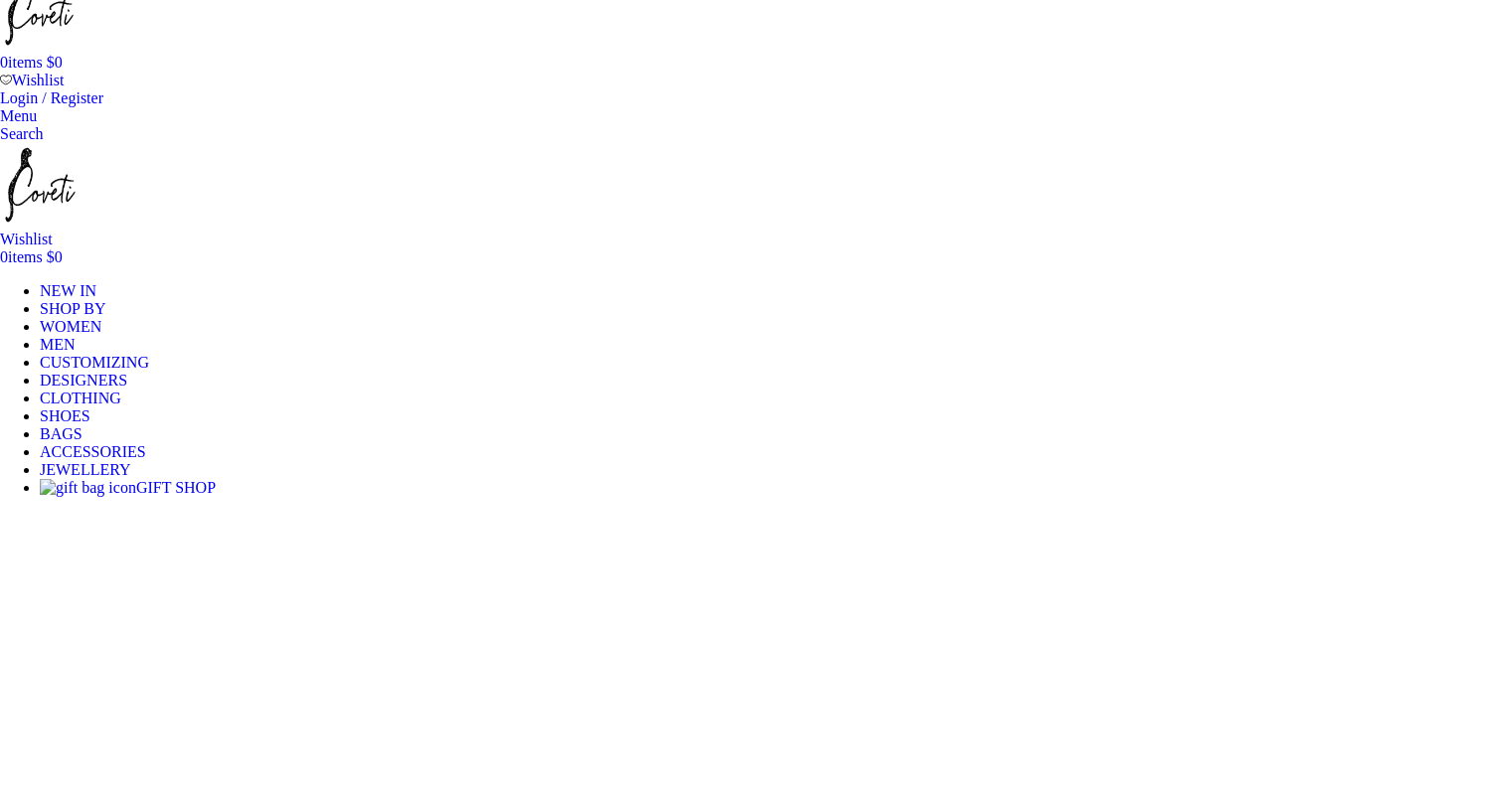 click at bounding box center (308, 7512) 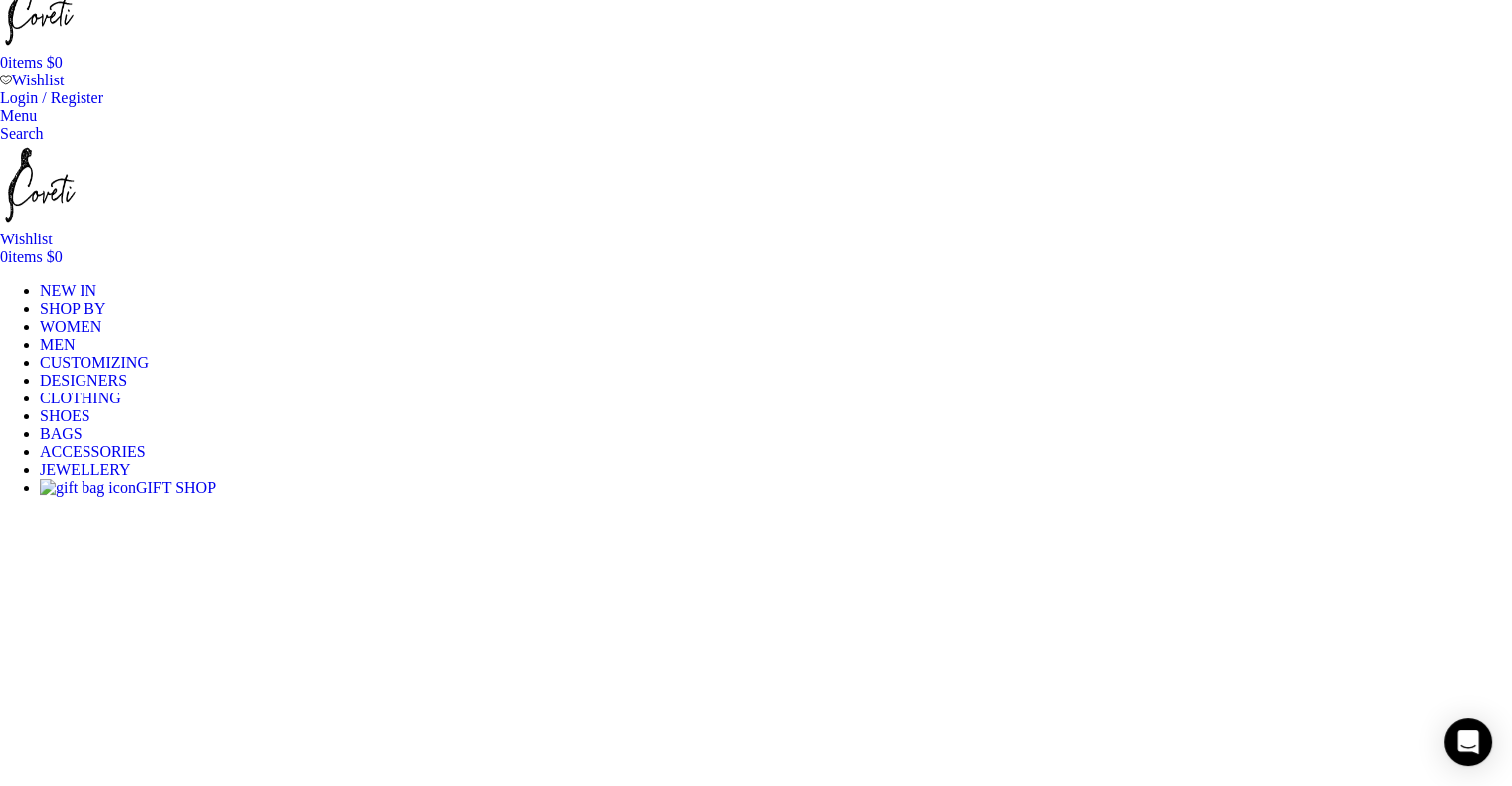 scroll, scrollTop: 0, scrollLeft: 209, axis: horizontal 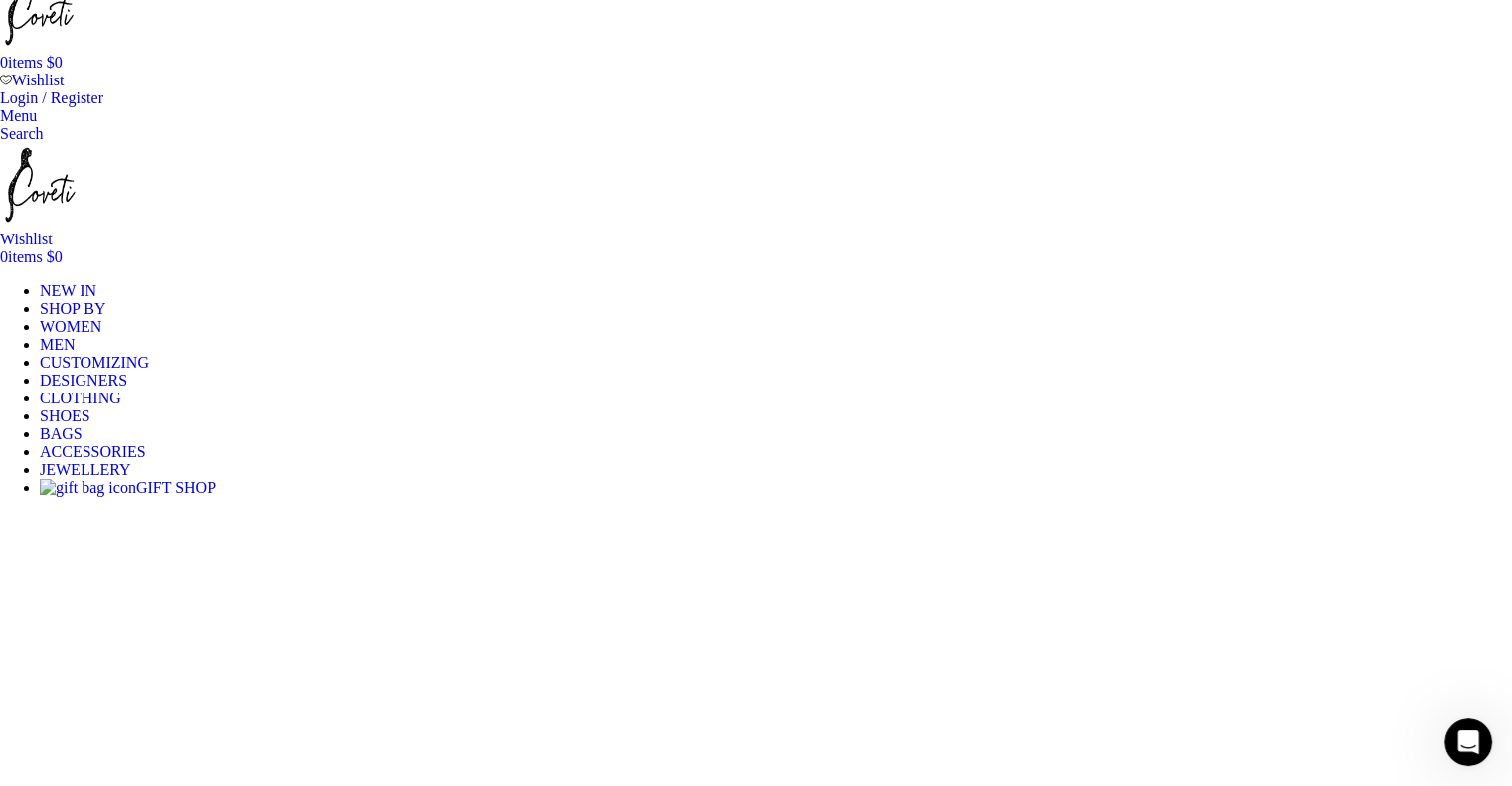 click at bounding box center [756, 1221] 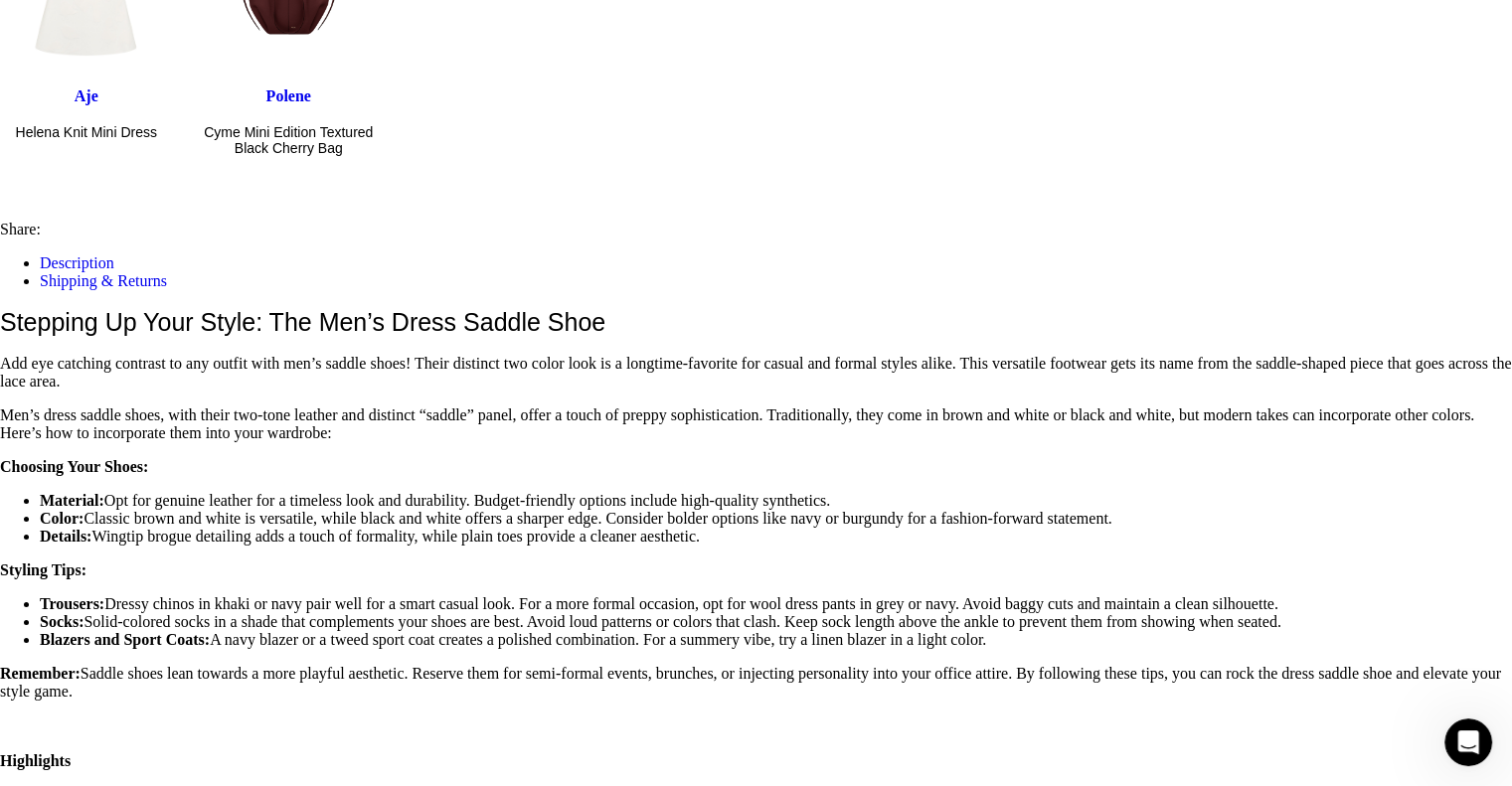 scroll, scrollTop: 2317, scrollLeft: 0, axis: vertical 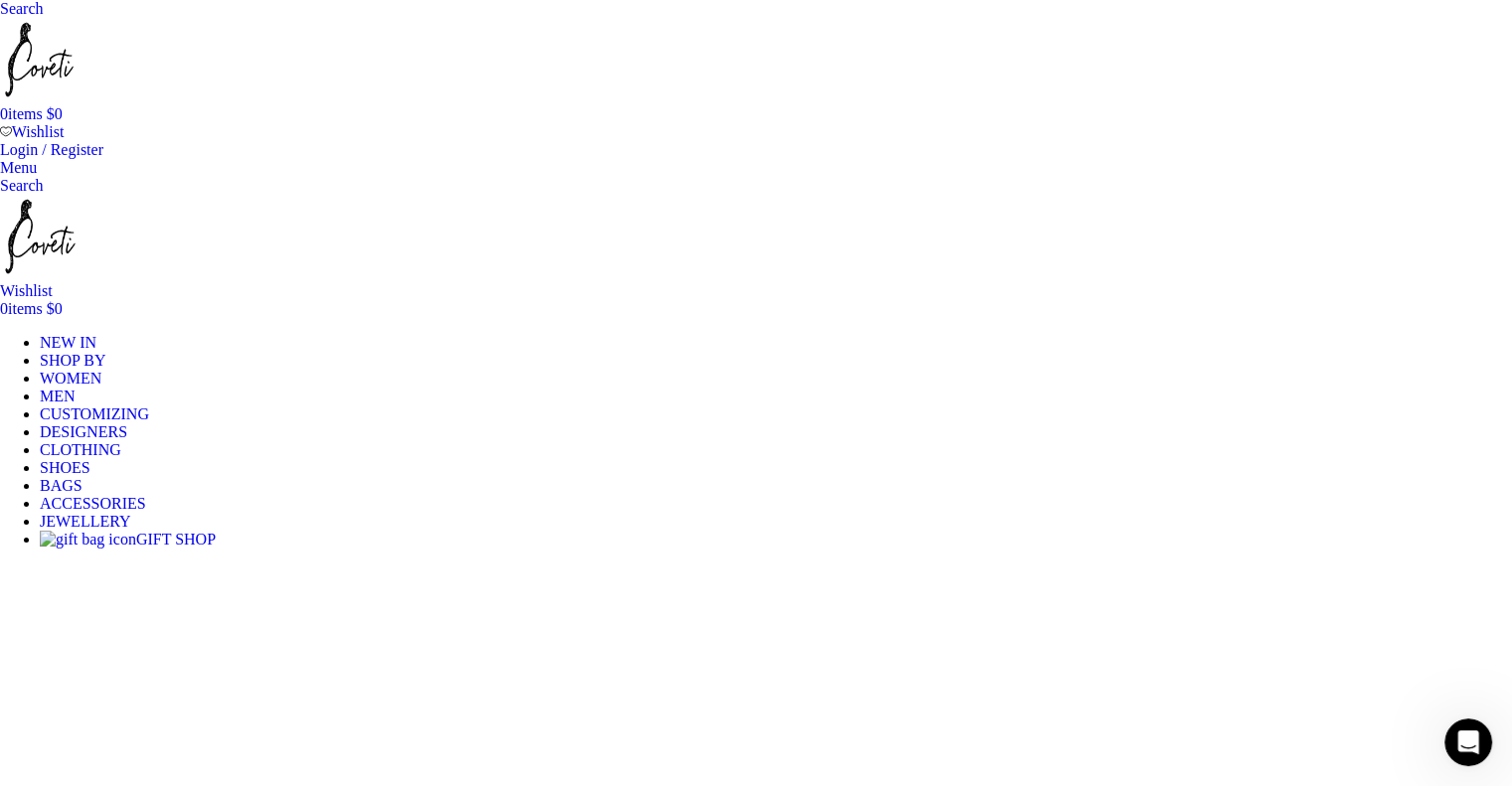 click on "SELECT YOUR SIZE" at bounding box center (70, 1973) 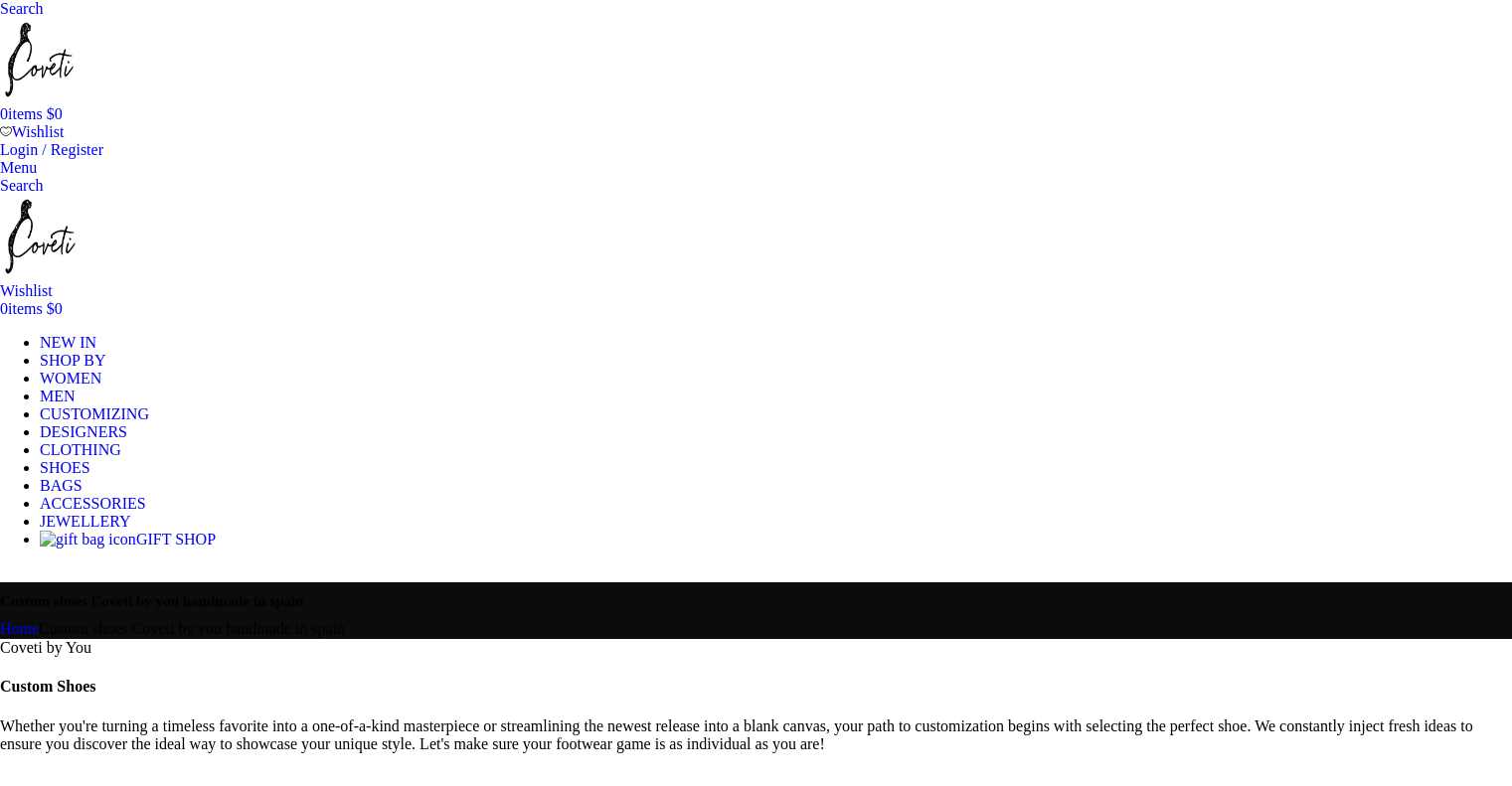 scroll, scrollTop: 0, scrollLeft: 0, axis: both 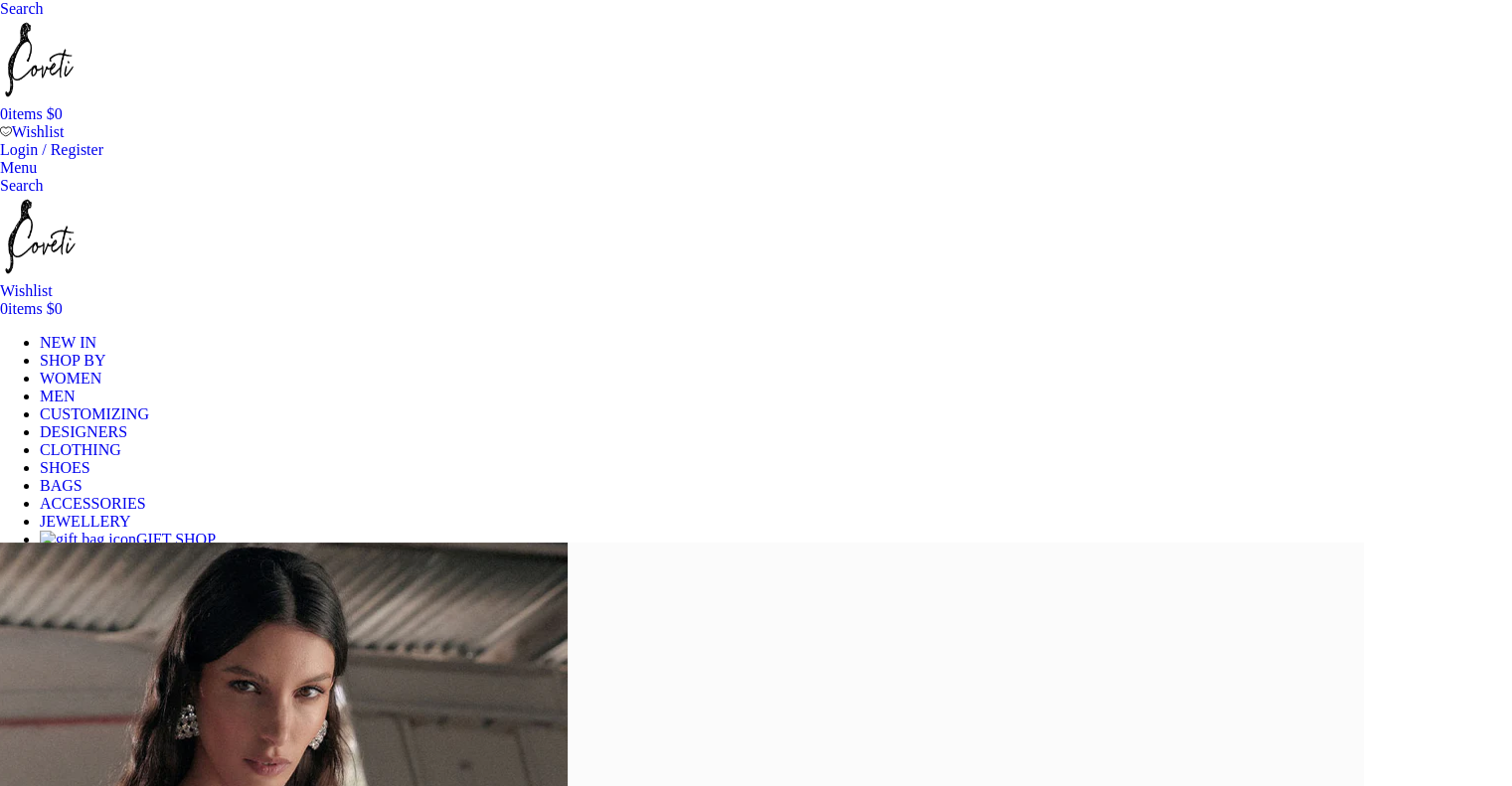 click on "0  items" at bounding box center (23, 113) 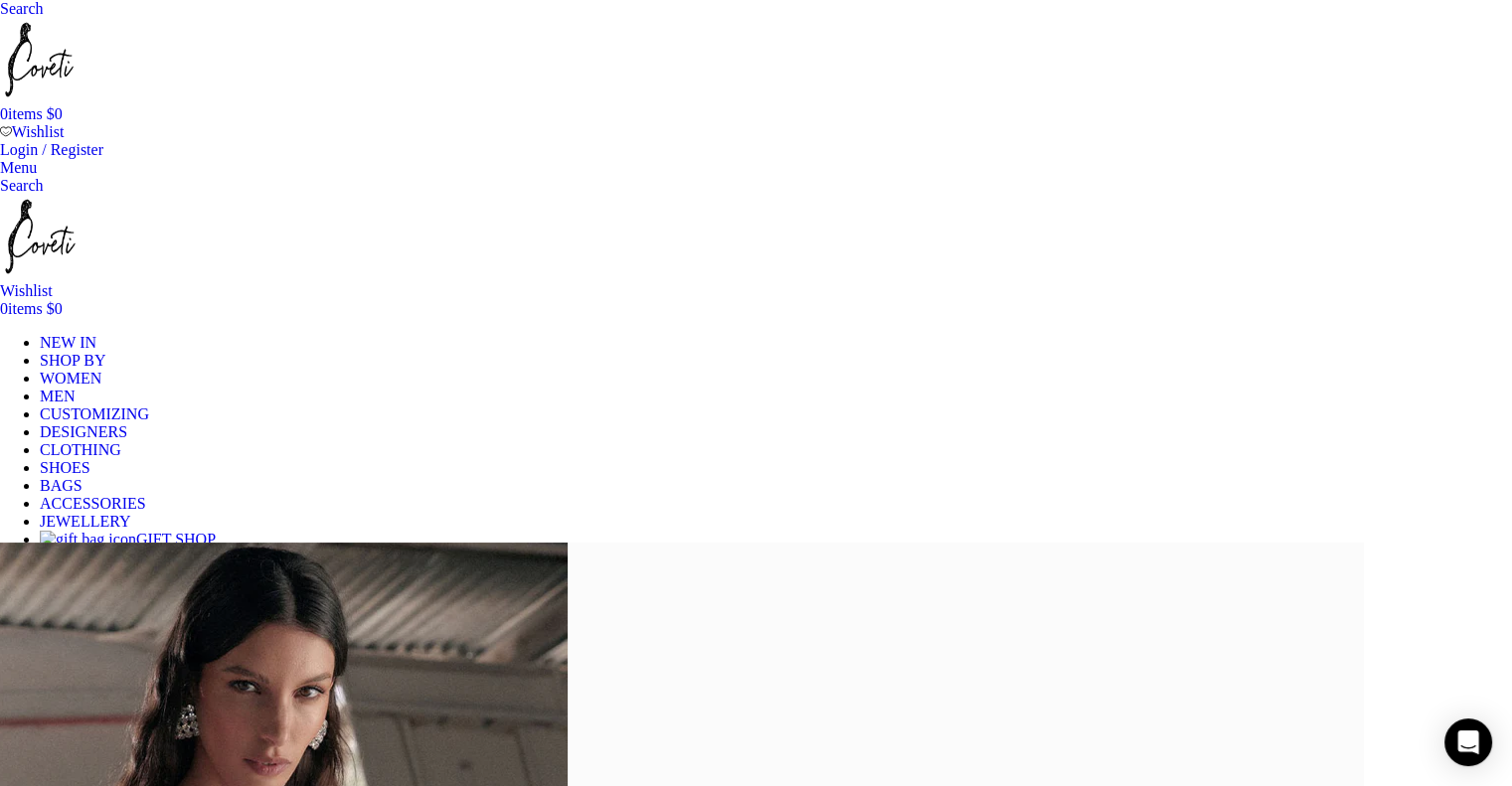 click on "No products in the cart.
Return To Shop" at bounding box center [756, 16405] 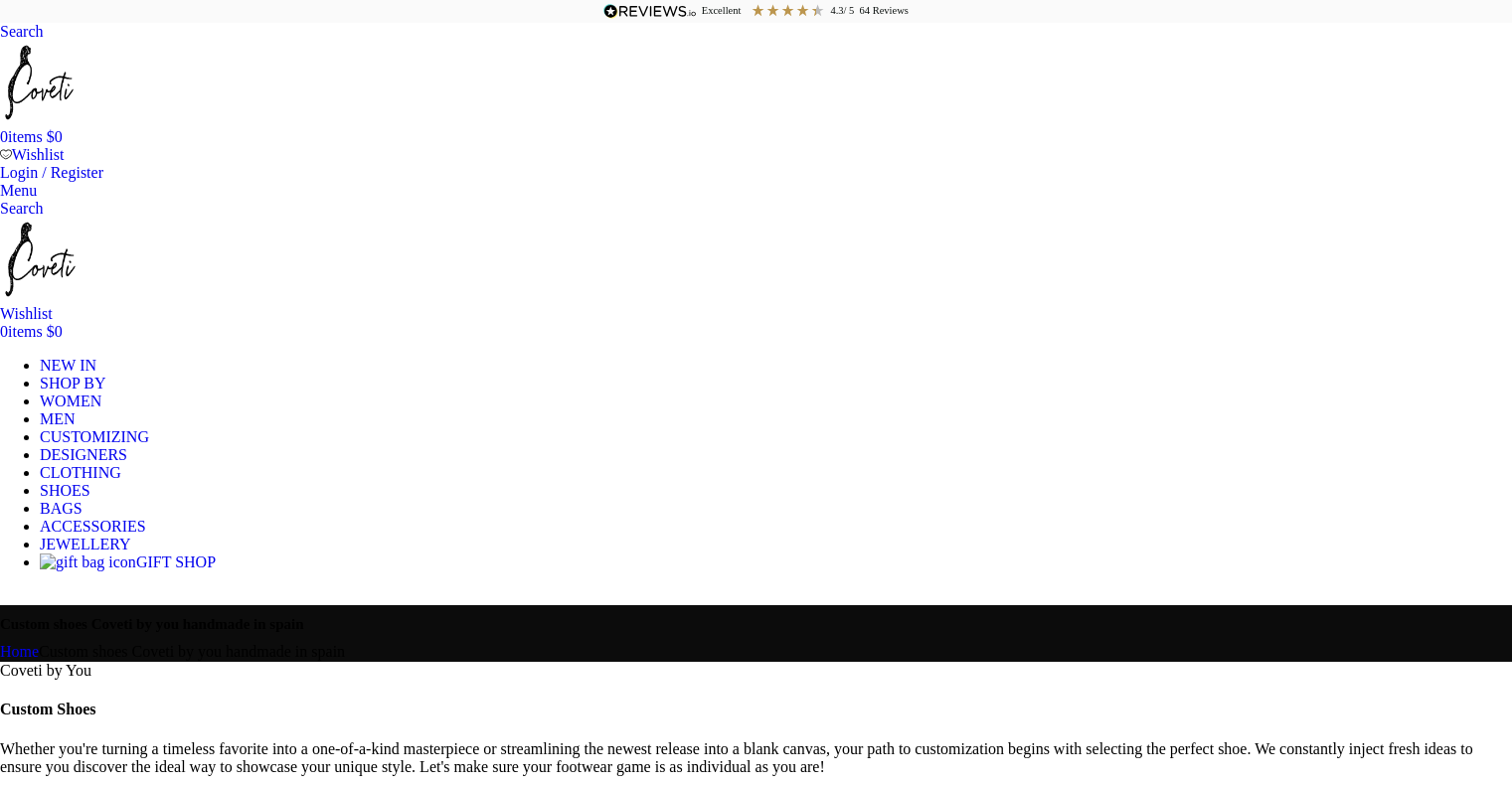scroll, scrollTop: 354, scrollLeft: 0, axis: vertical 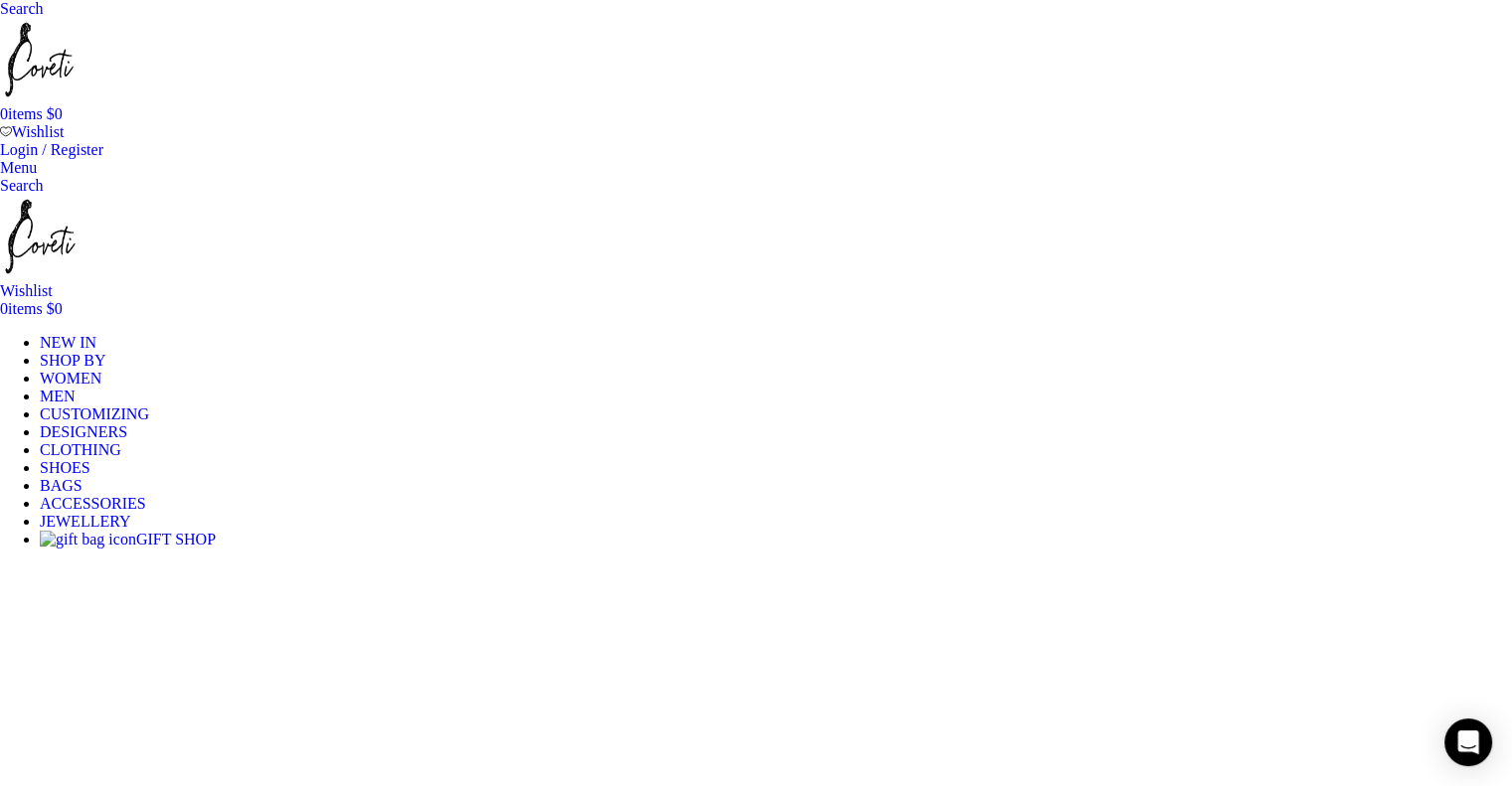 click on "Add to wishlist" at bounding box center [75, 2002] 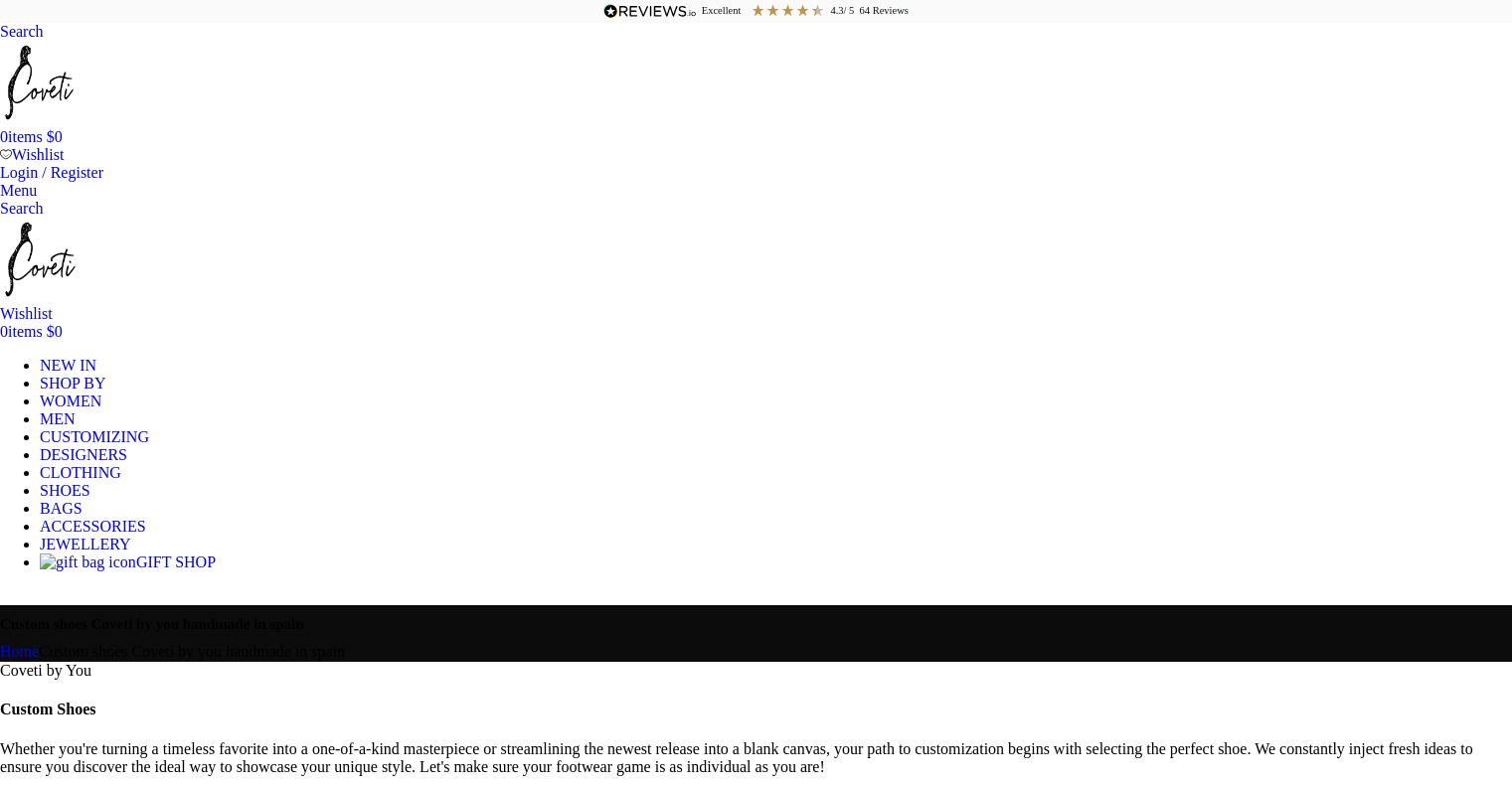 scroll, scrollTop: 0, scrollLeft: 0, axis: both 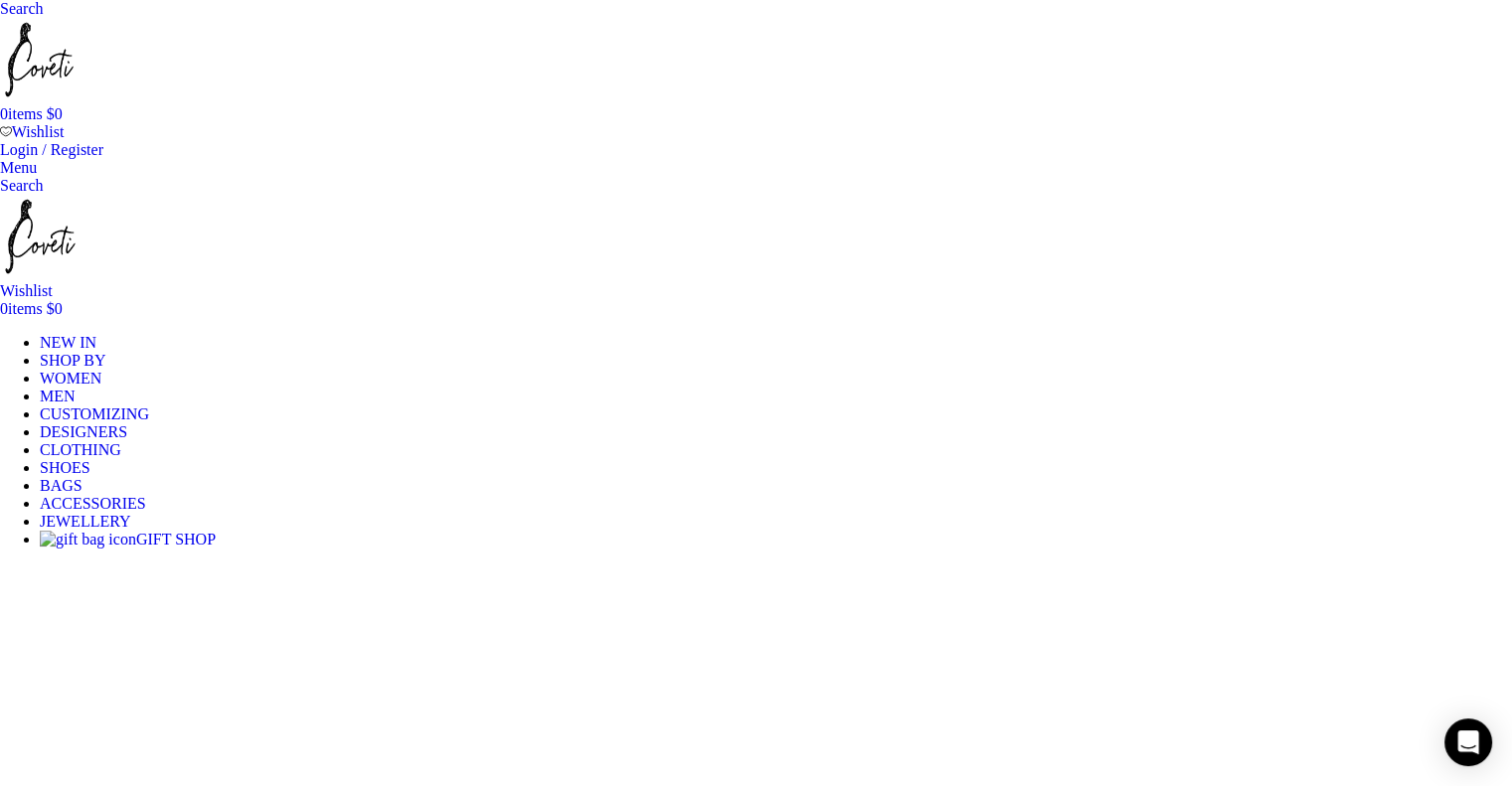 drag, startPoint x: 1033, startPoint y: 343, endPoint x: 1083, endPoint y: 377, distance: 60.464866 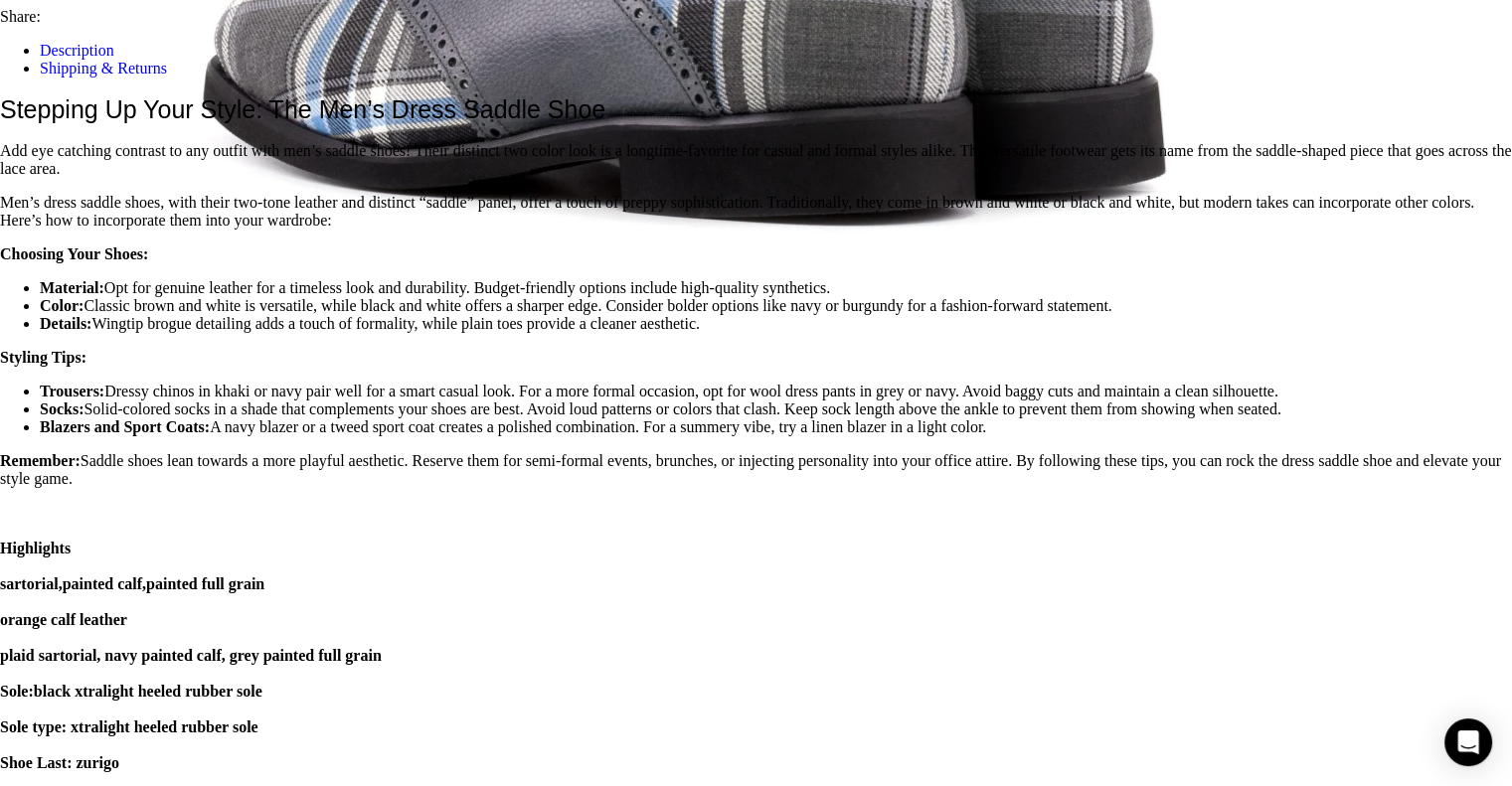 scroll, scrollTop: 2252, scrollLeft: 0, axis: vertical 